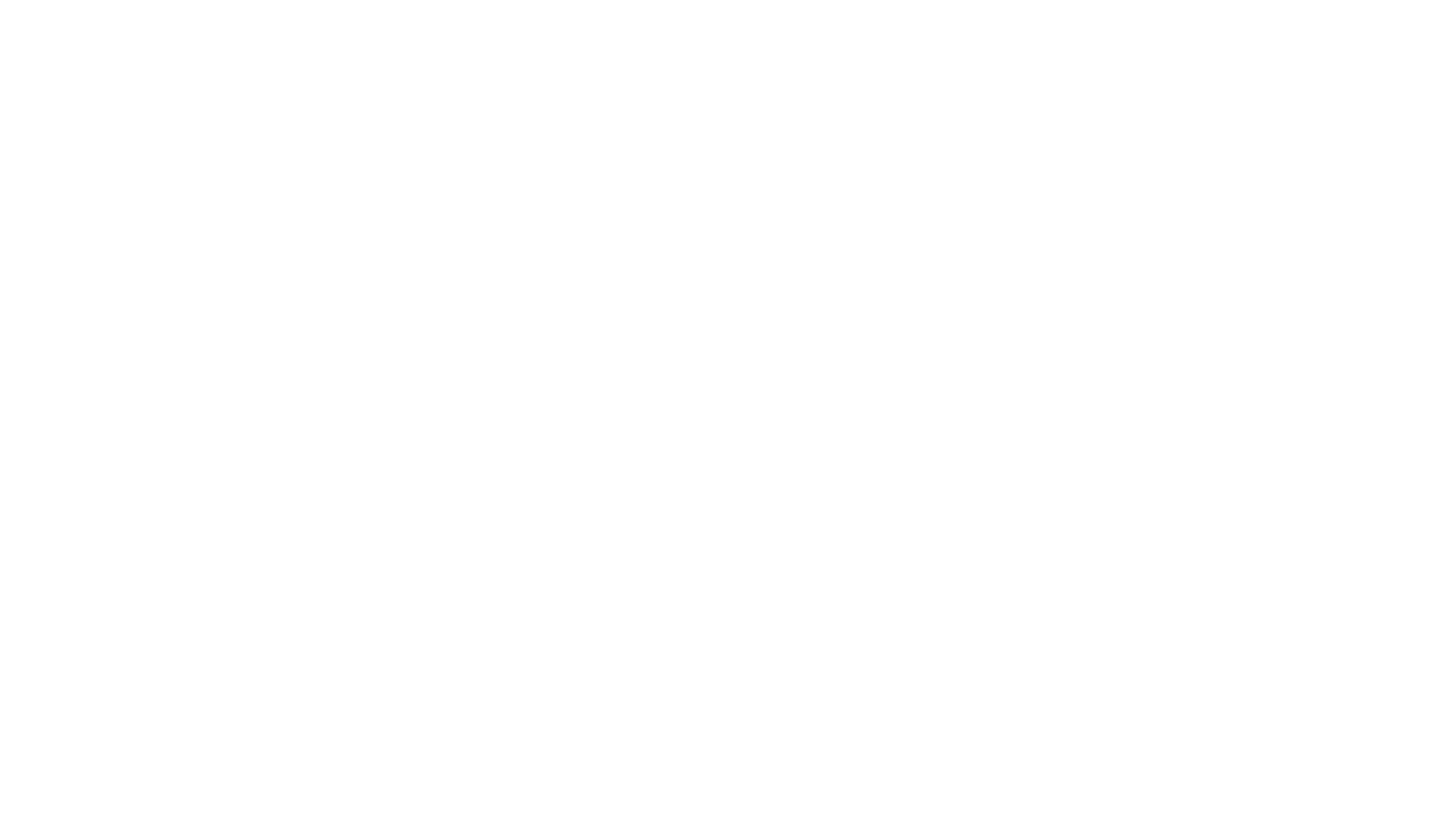 scroll, scrollTop: 0, scrollLeft: 0, axis: both 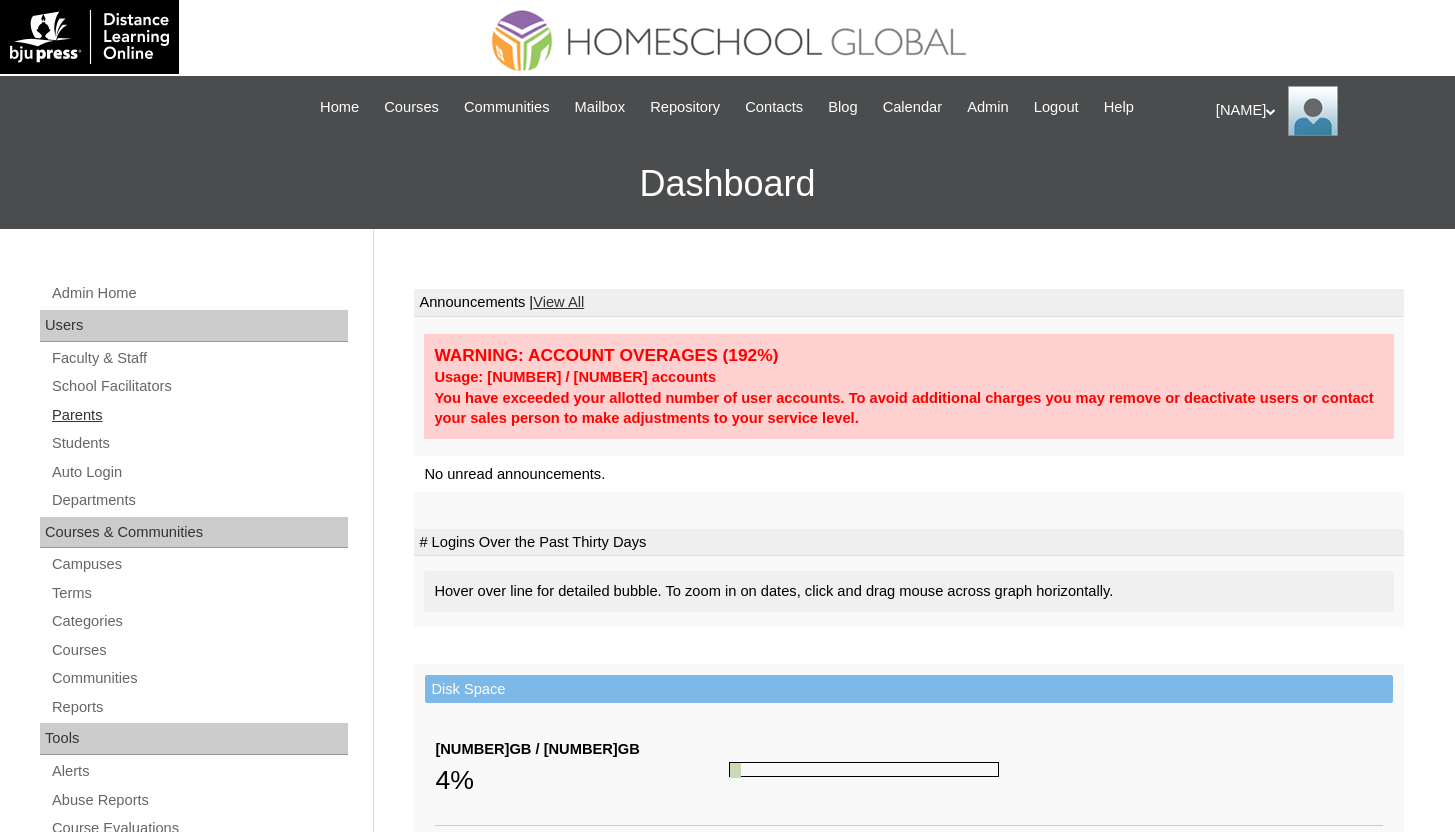 click on "Parents" at bounding box center [199, 415] 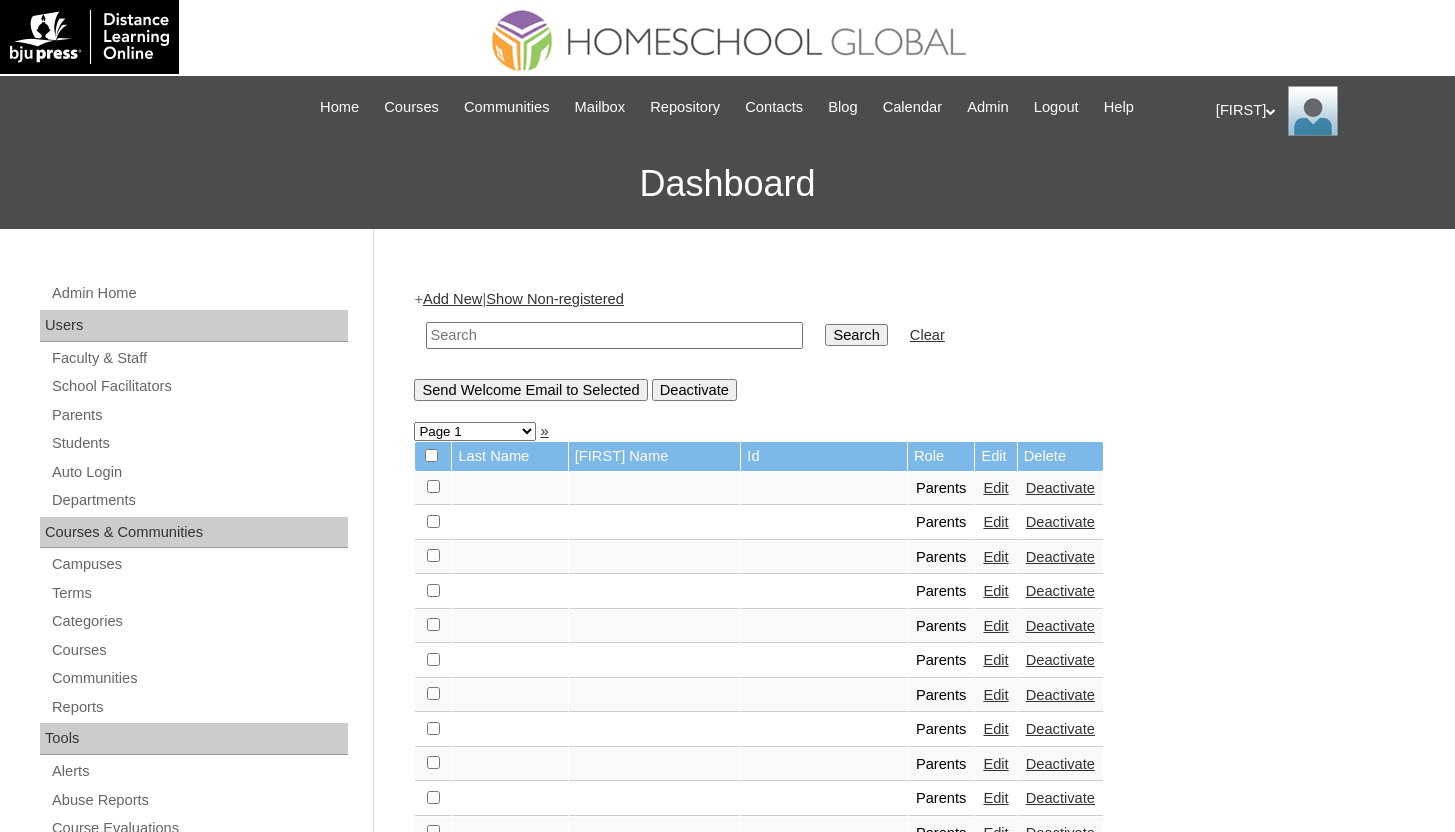 scroll, scrollTop: 0, scrollLeft: 0, axis: both 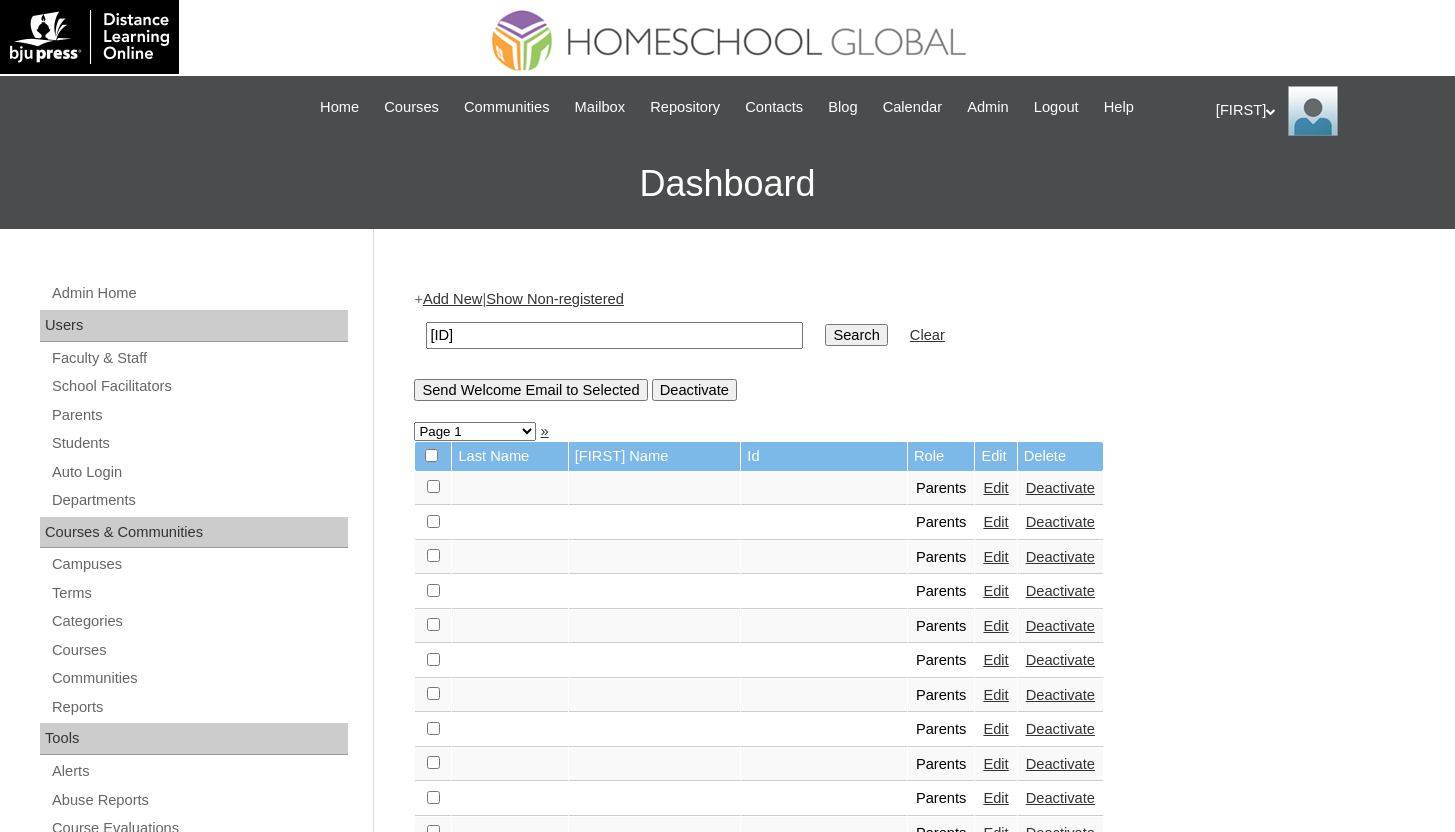 type on "atienzaH2024" 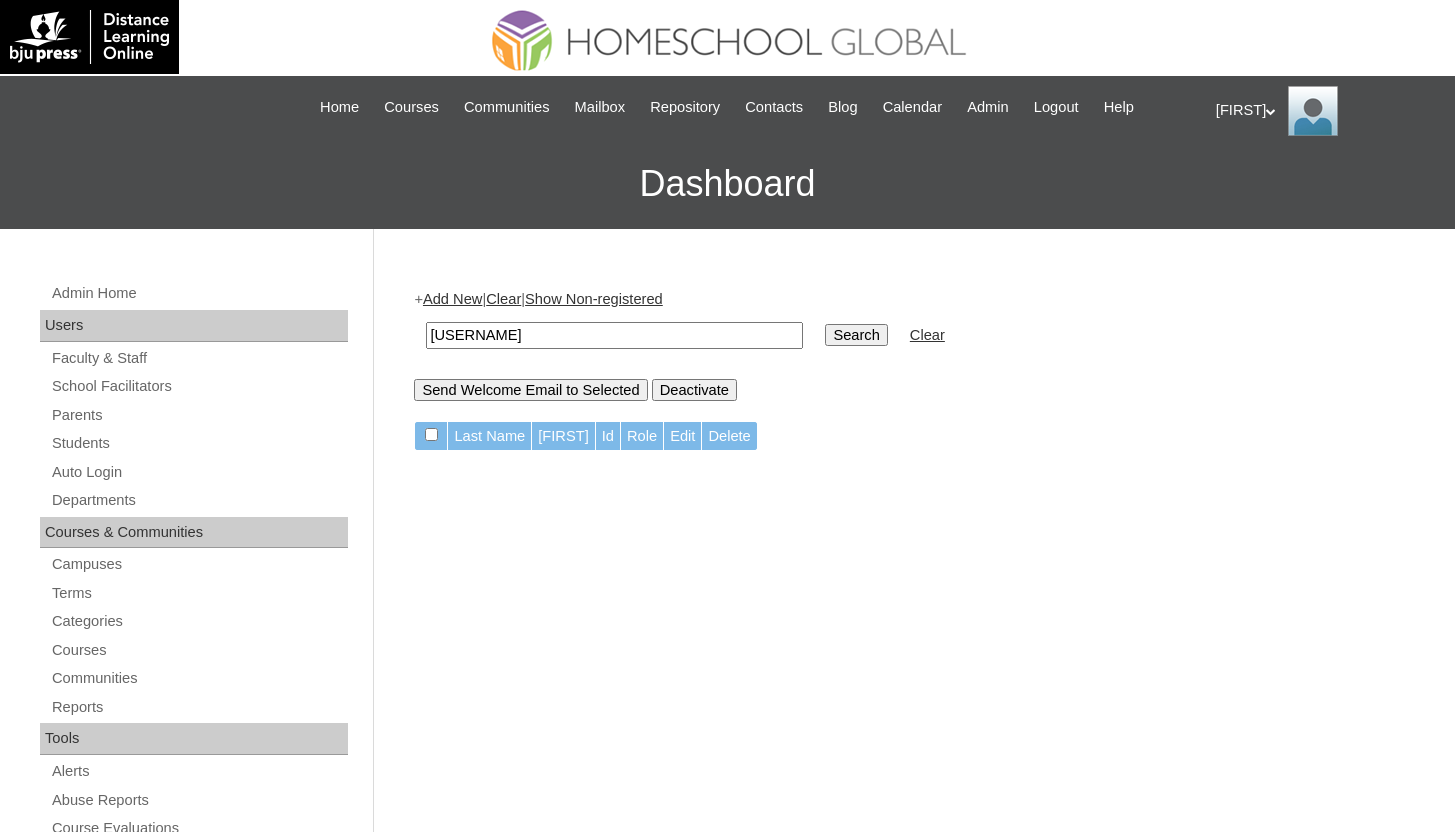 scroll, scrollTop: 0, scrollLeft: 0, axis: both 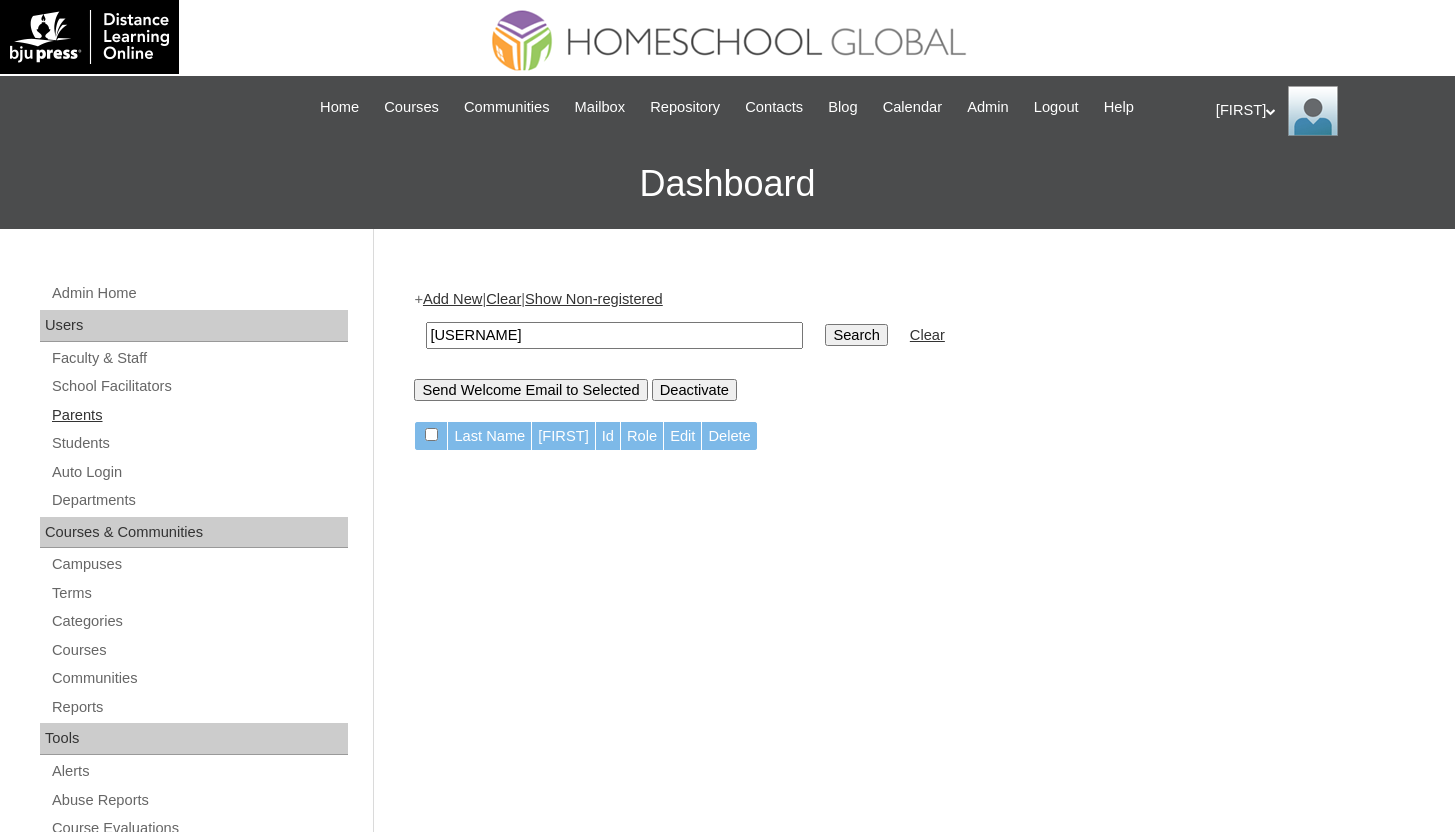 click on "Parents" at bounding box center (199, 415) 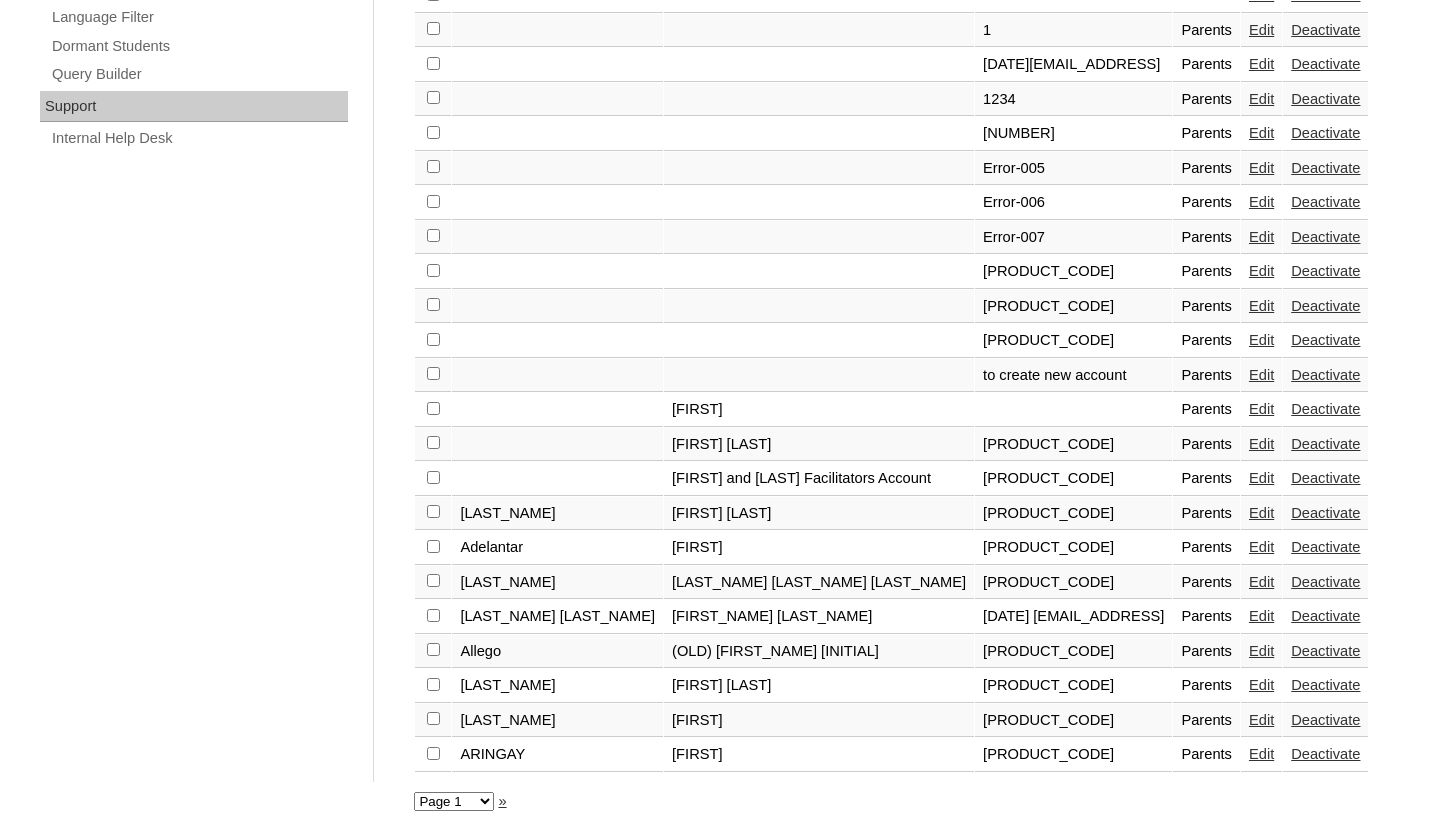 scroll, scrollTop: 0, scrollLeft: 0, axis: both 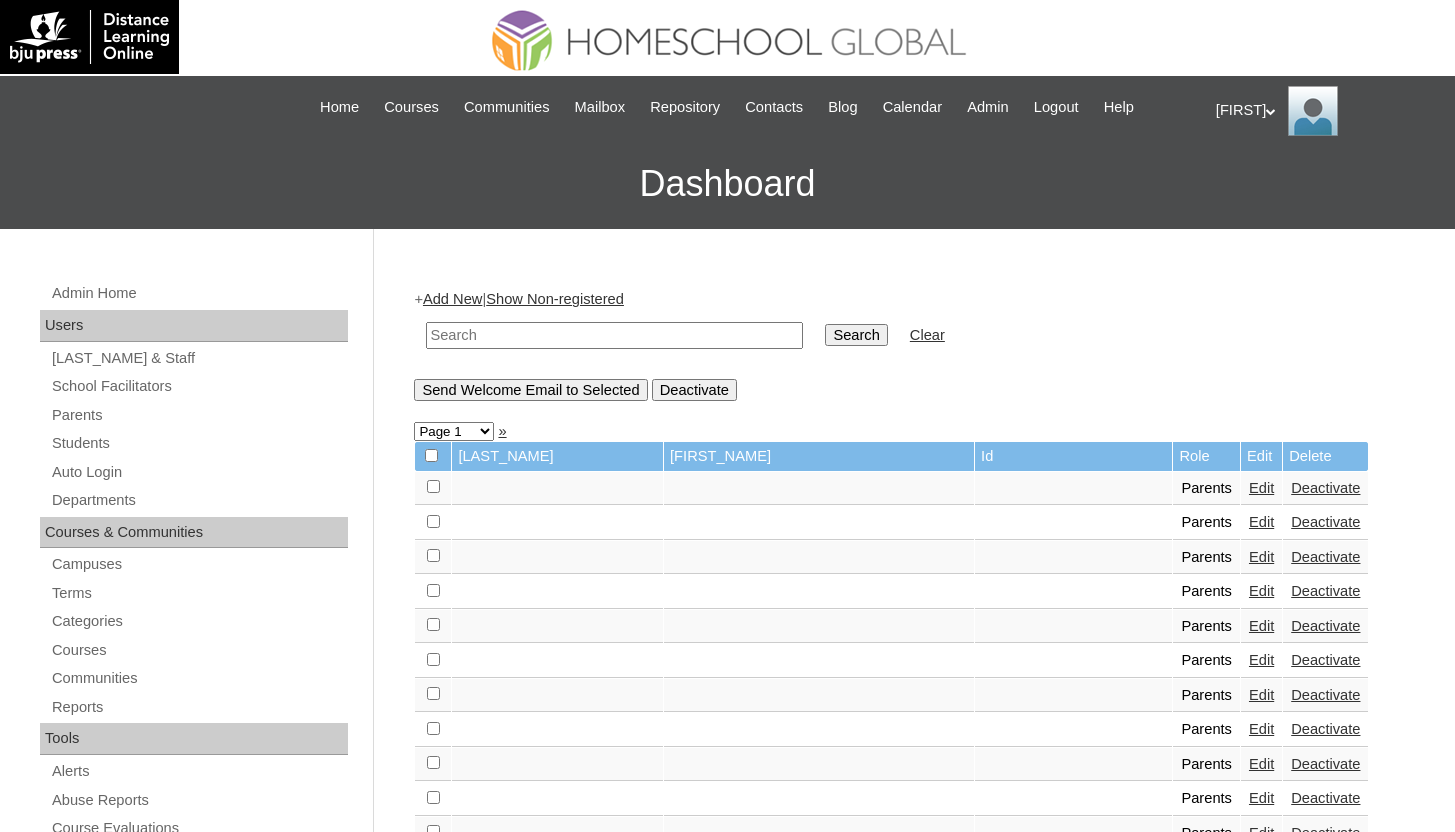 click at bounding box center [614, 335] 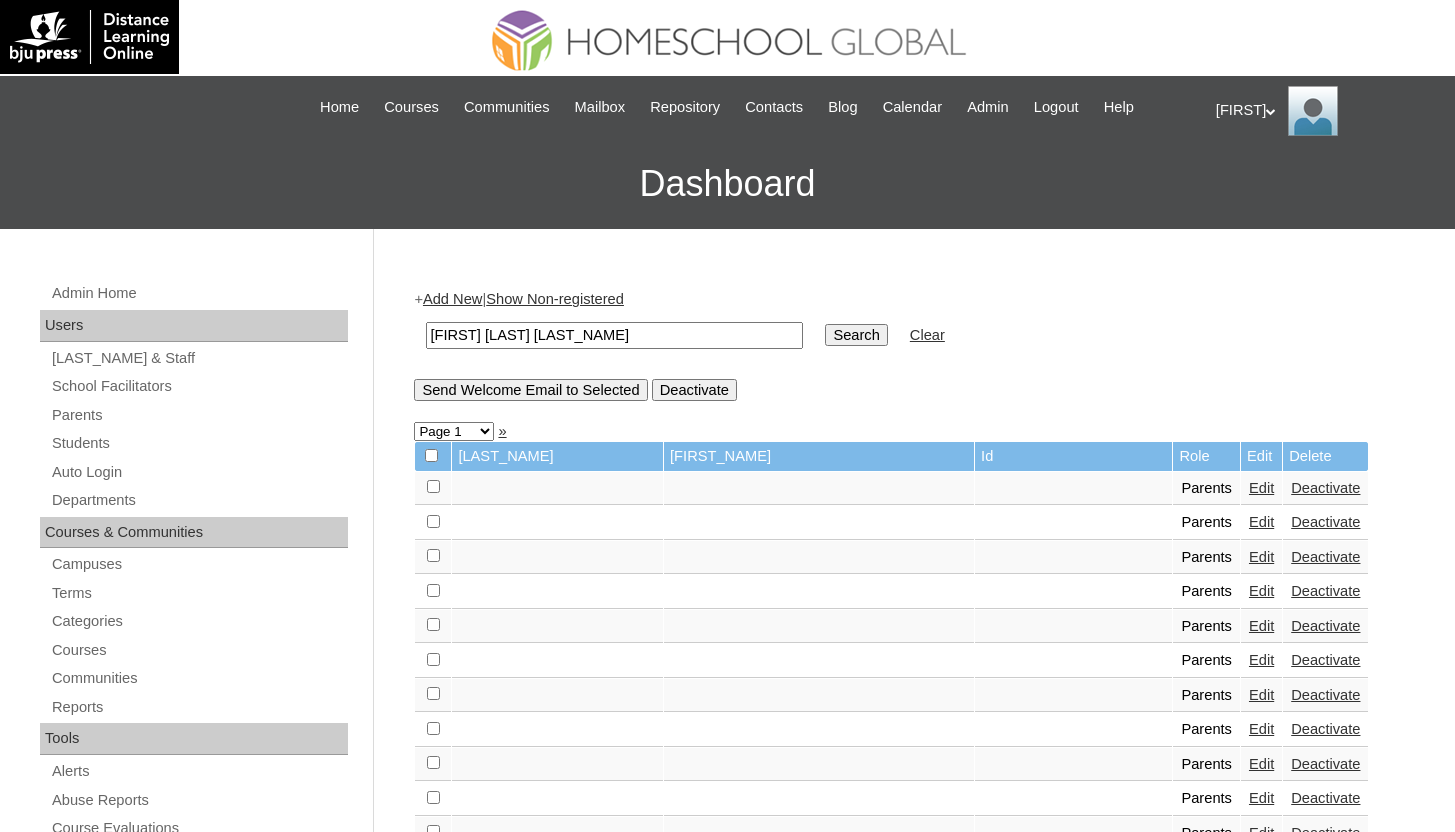 type on "Ryan Carlo Miguel" 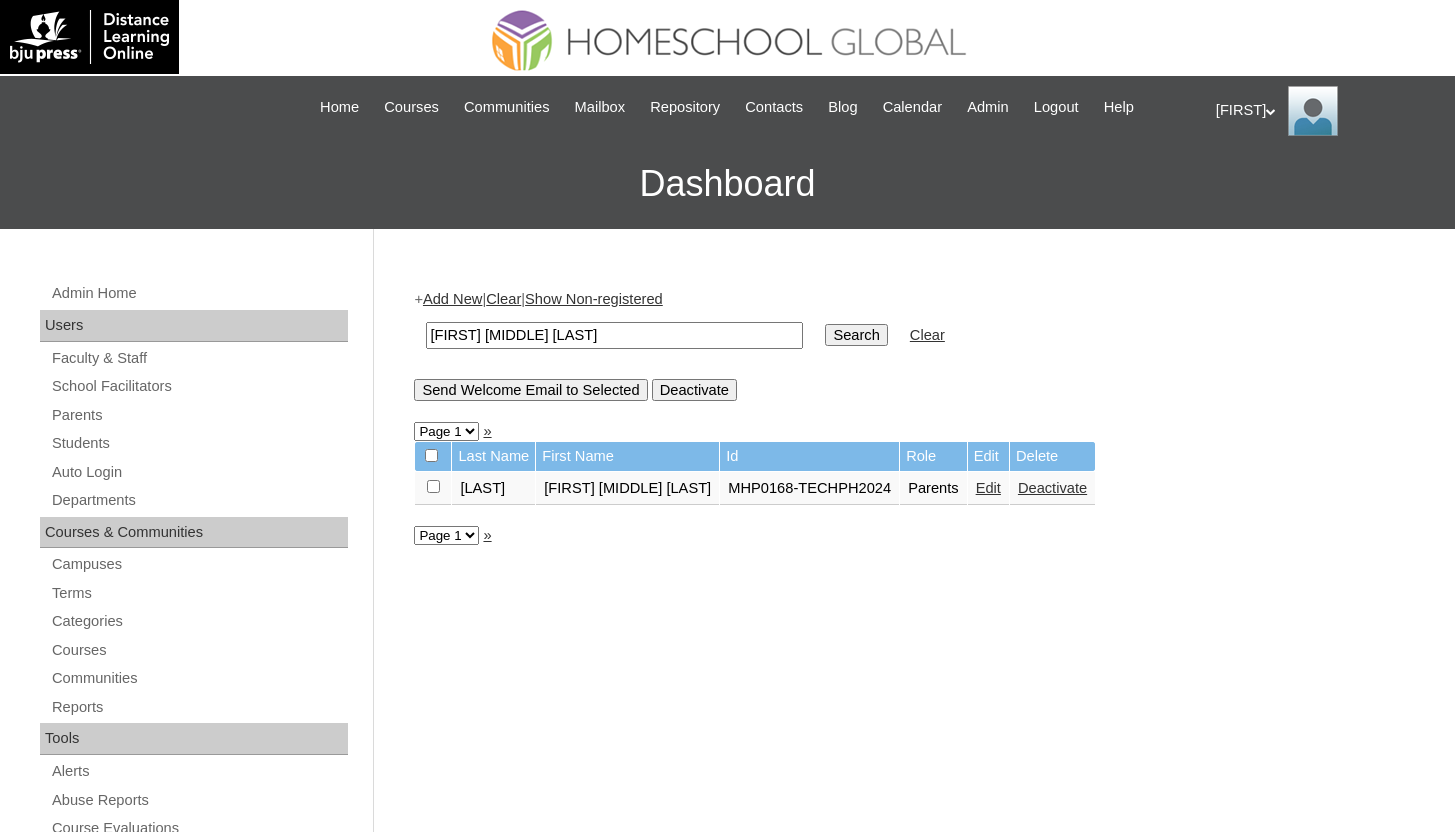 scroll, scrollTop: 0, scrollLeft: 0, axis: both 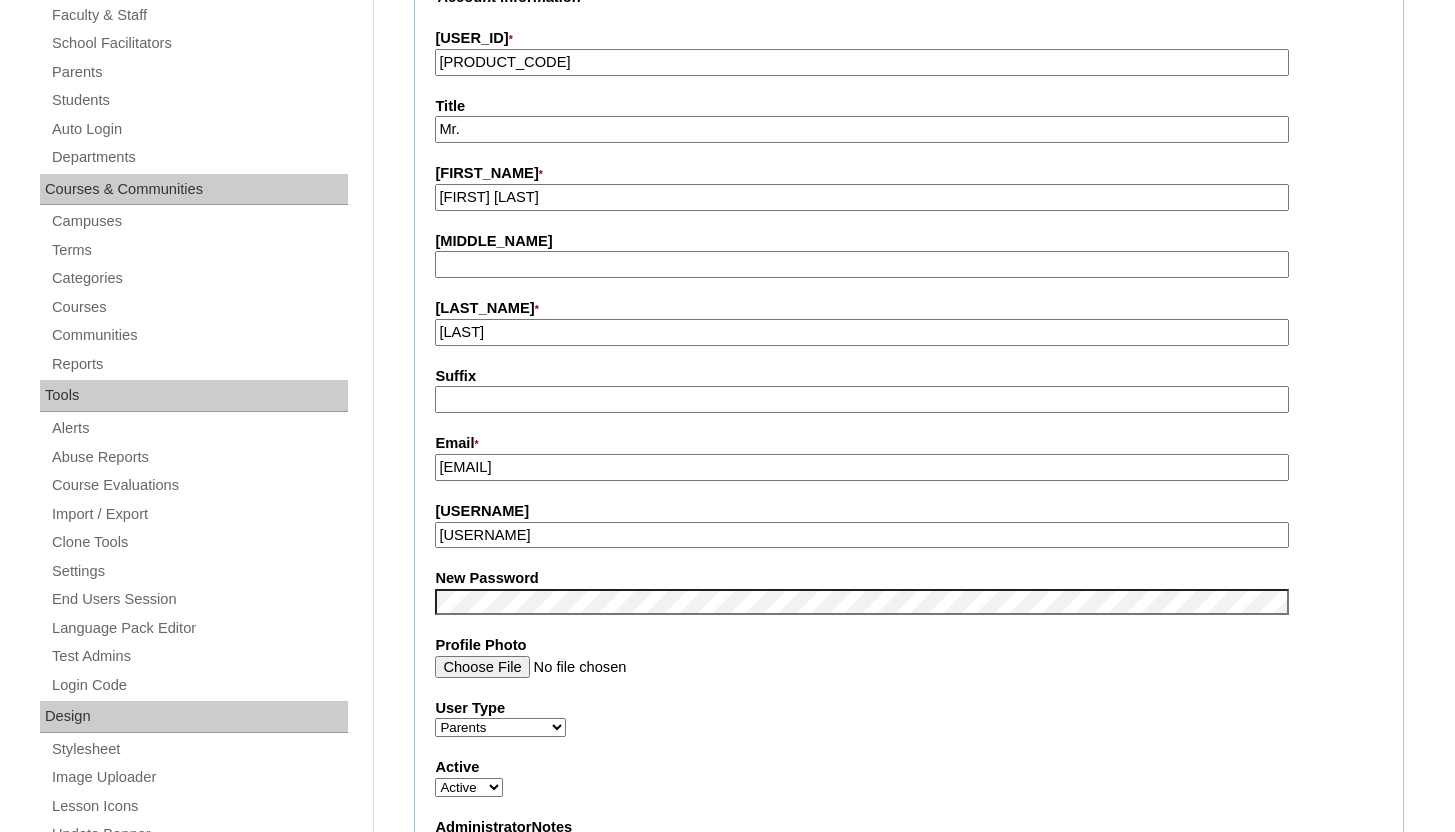 click on "atienzaH2024" at bounding box center (861, 535) 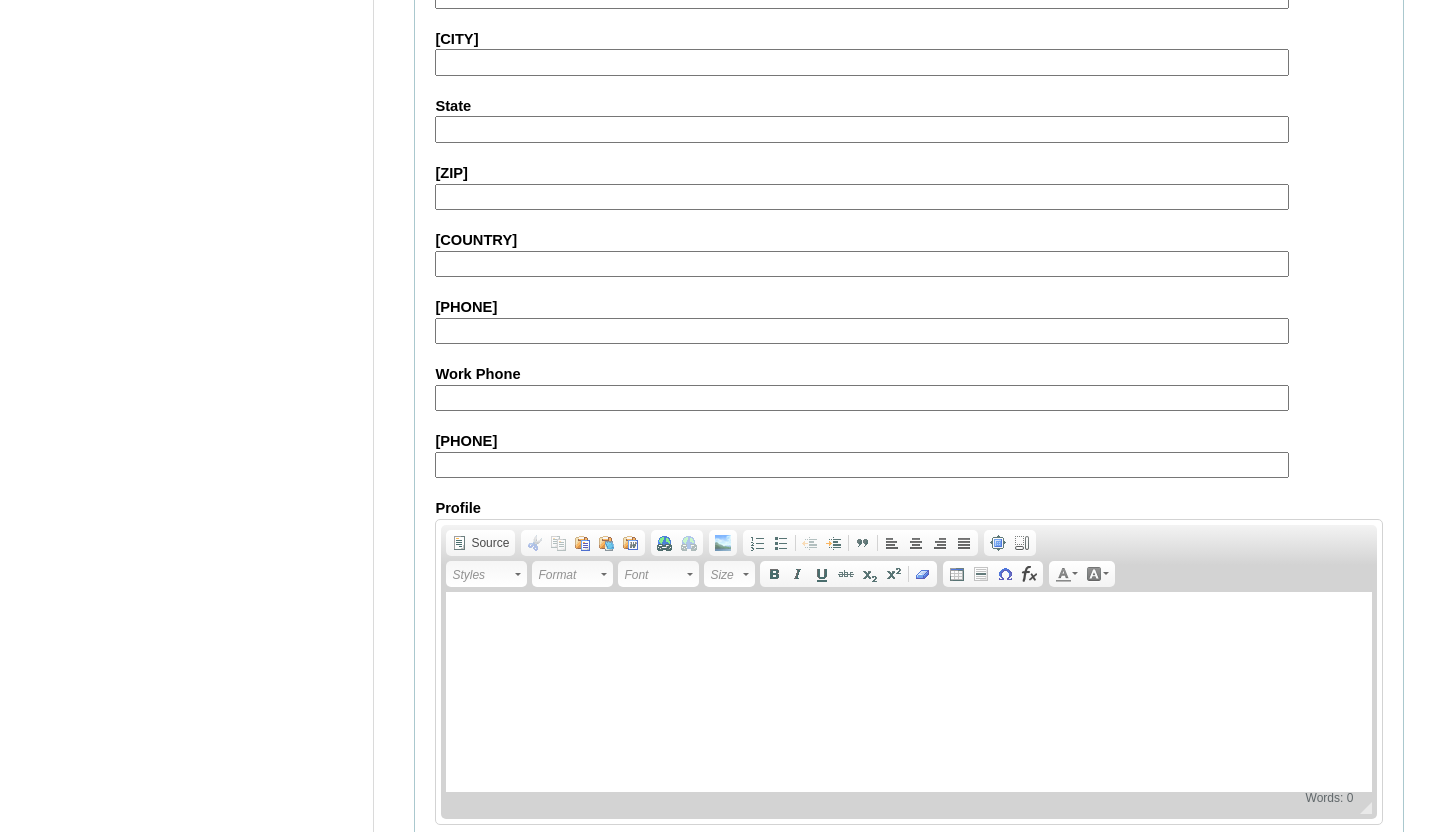 scroll, scrollTop: 1793, scrollLeft: 0, axis: vertical 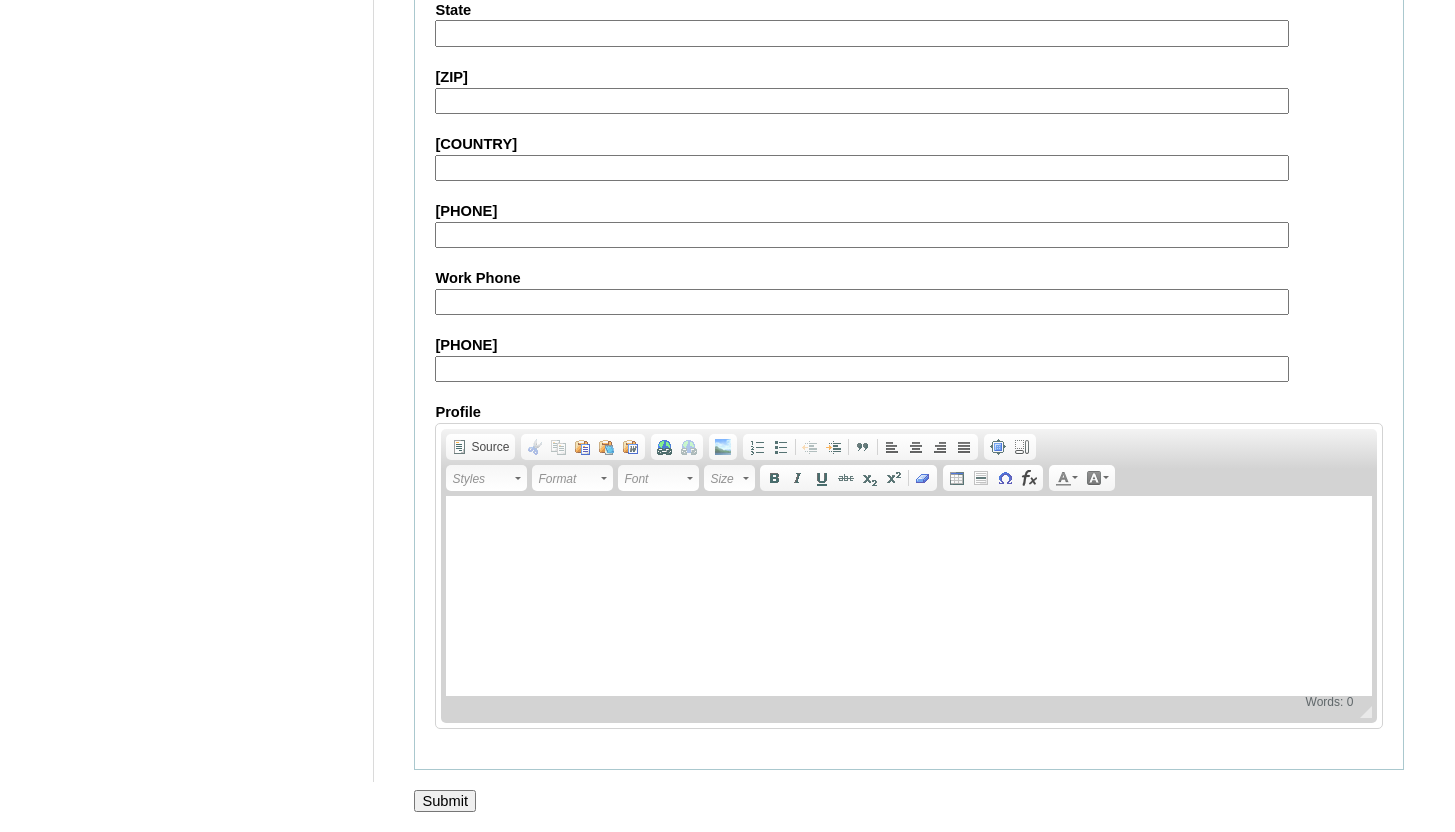 click on "Submit" at bounding box center [445, 801] 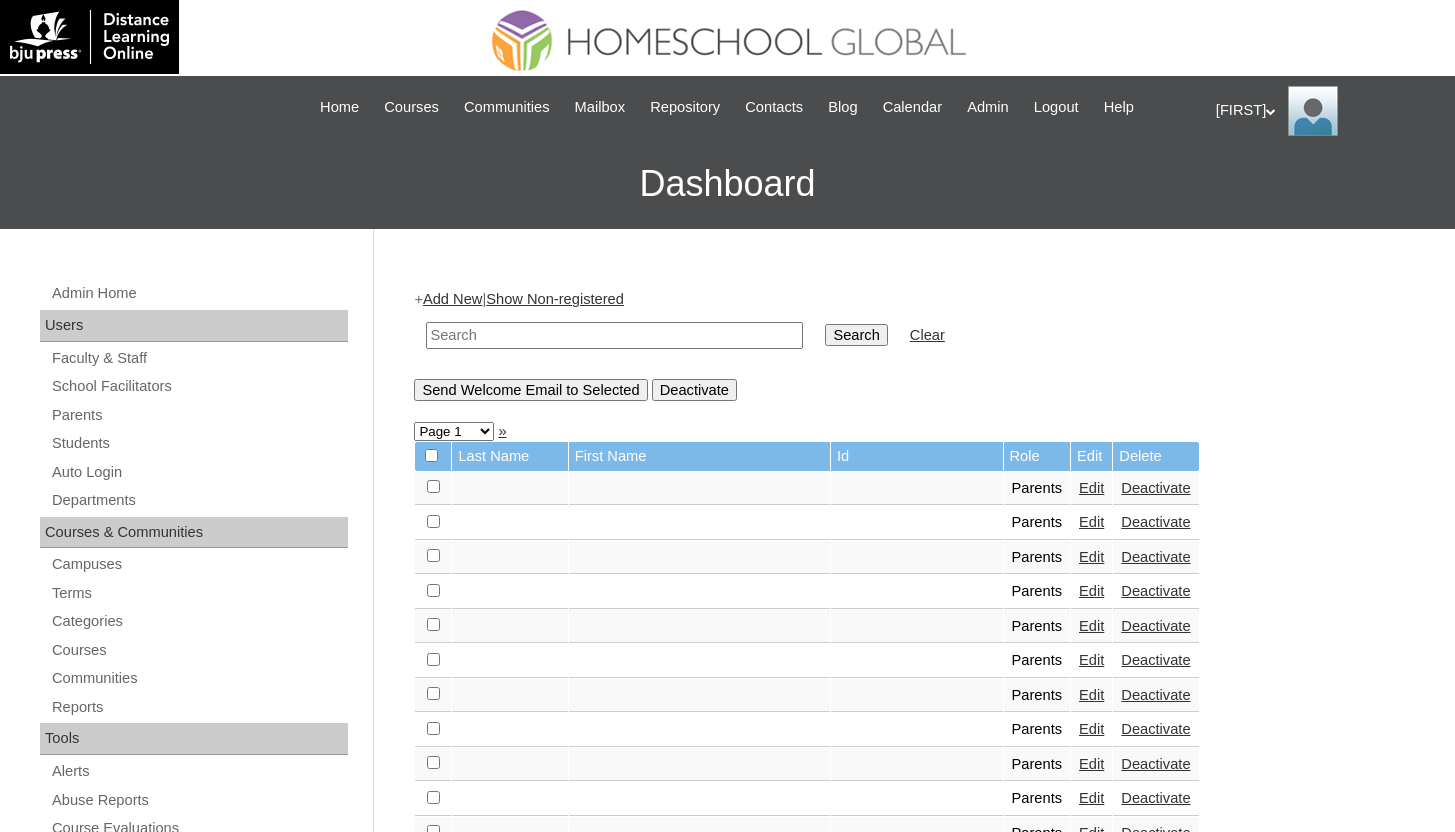 scroll, scrollTop: 0, scrollLeft: 0, axis: both 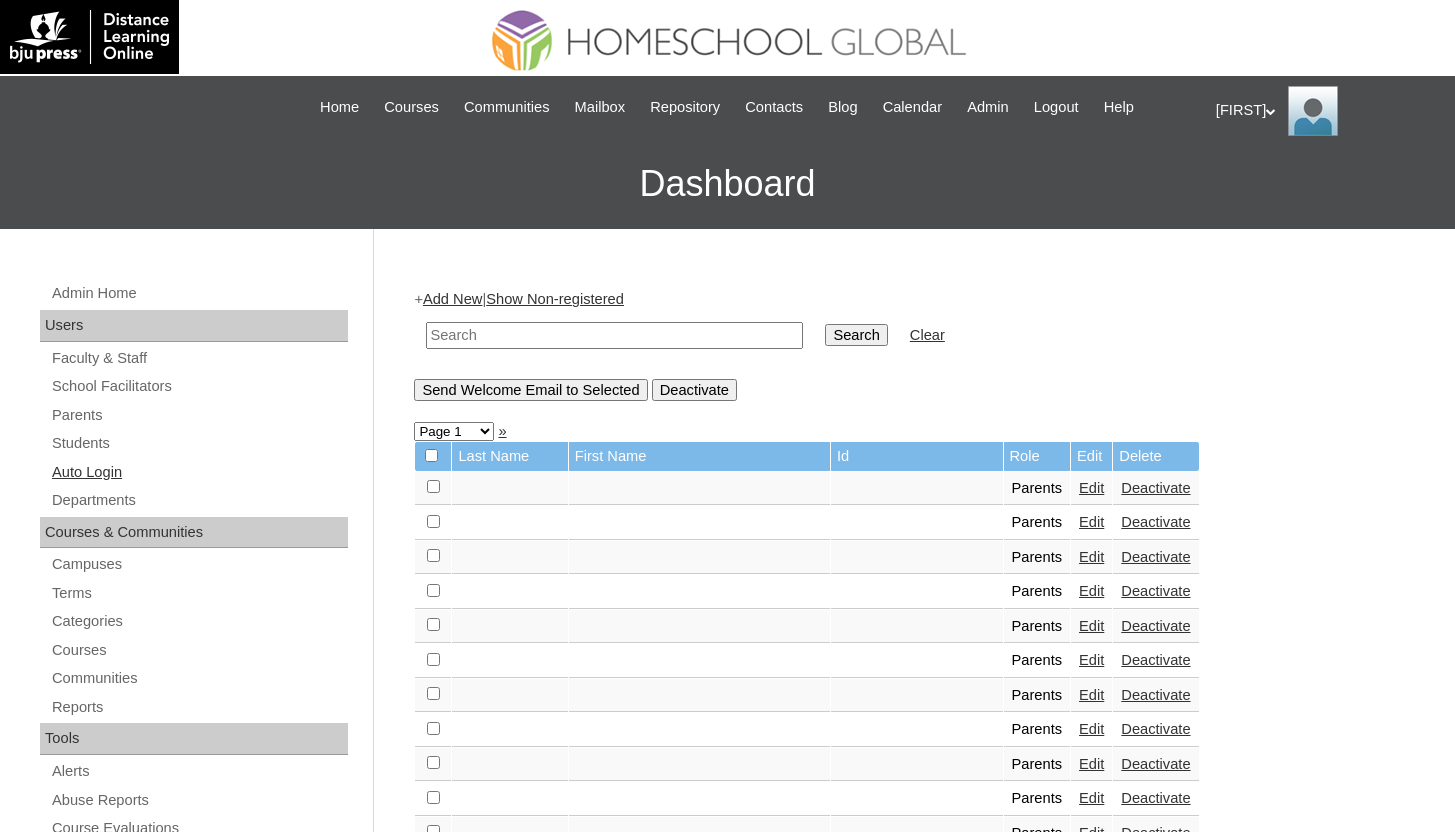 click on "Auto Login" at bounding box center (199, 472) 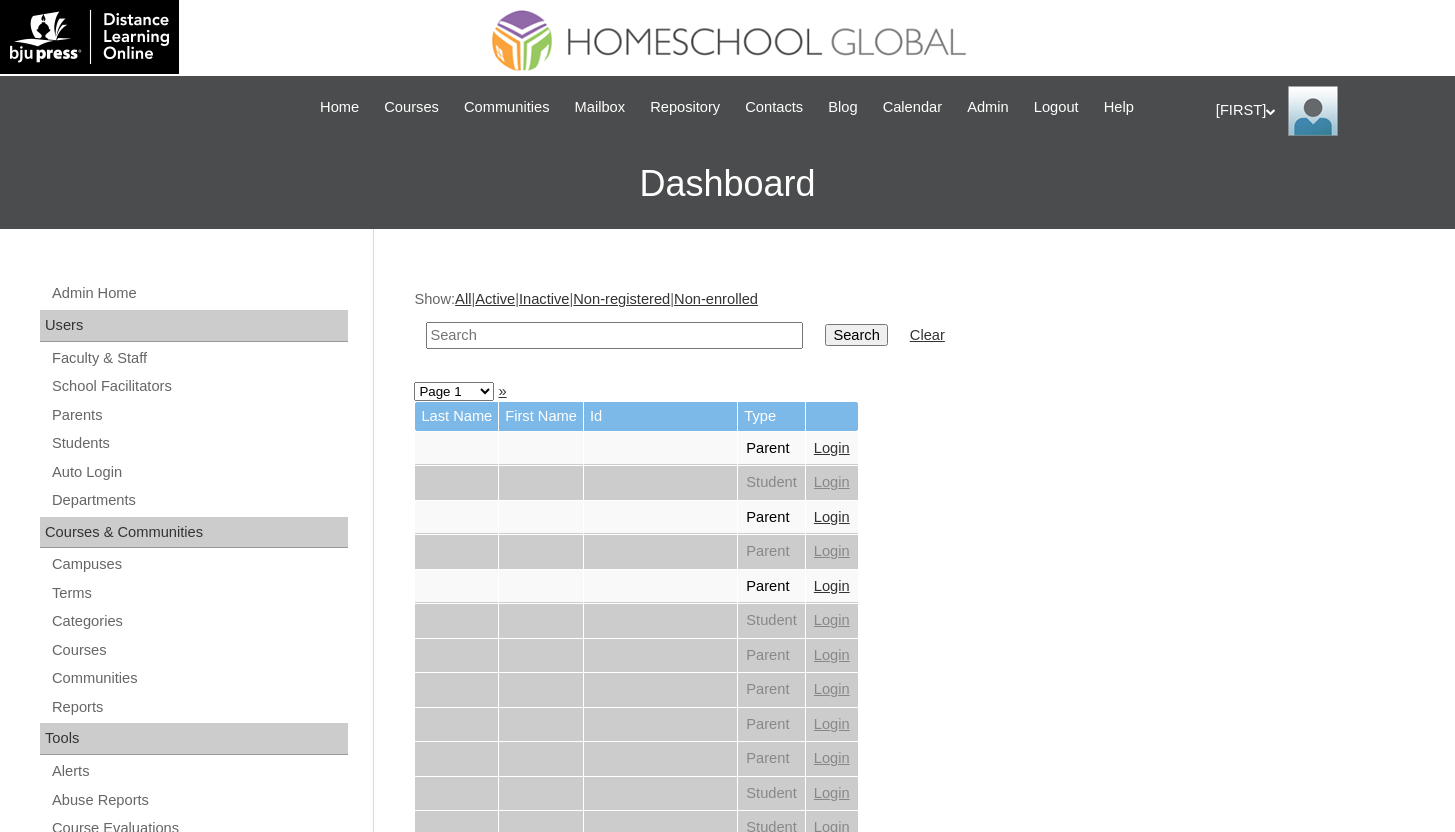 scroll, scrollTop: 0, scrollLeft: 0, axis: both 